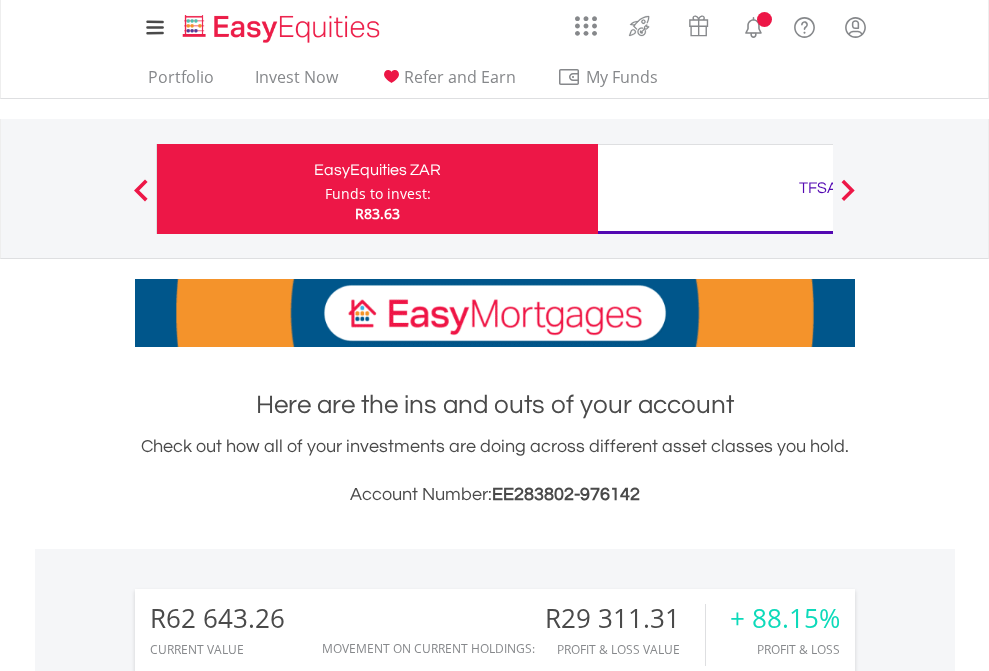 scroll, scrollTop: 0, scrollLeft: 0, axis: both 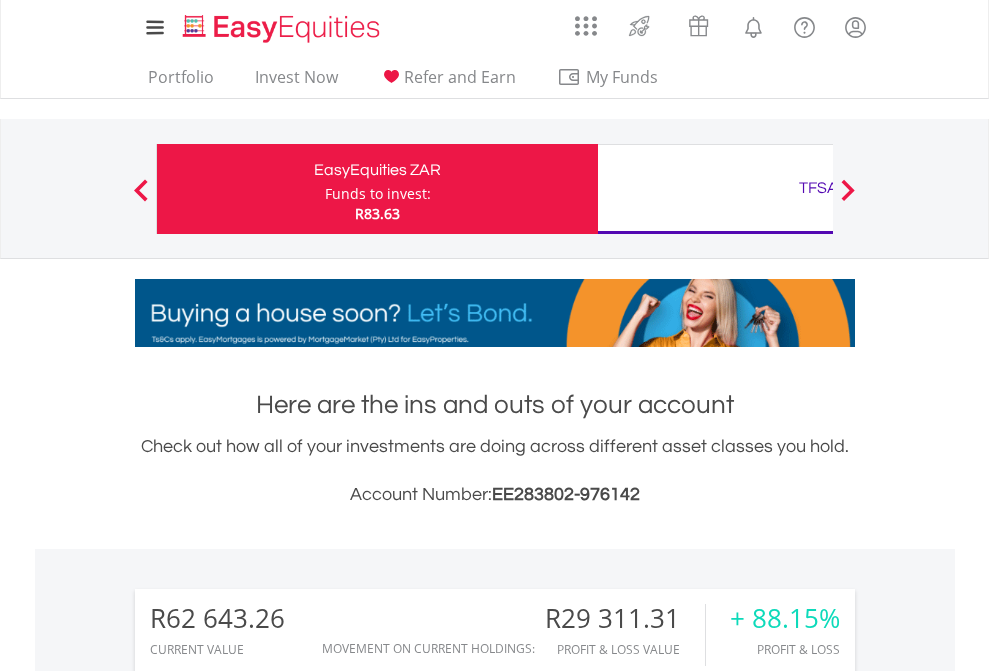 click on "Funds to invest:" at bounding box center [378, 194] 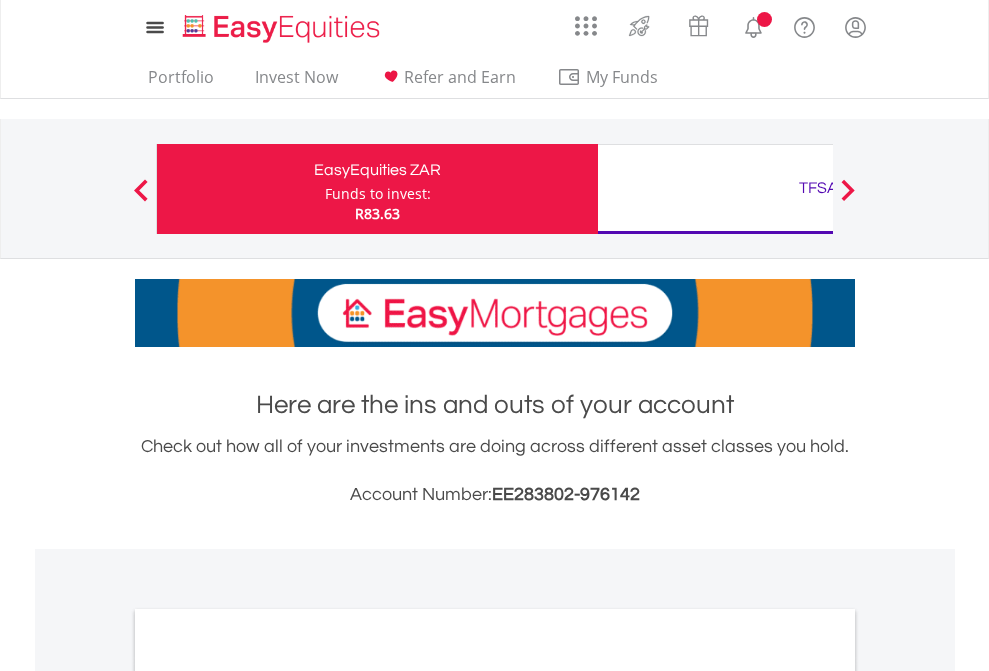 scroll, scrollTop: 0, scrollLeft: 0, axis: both 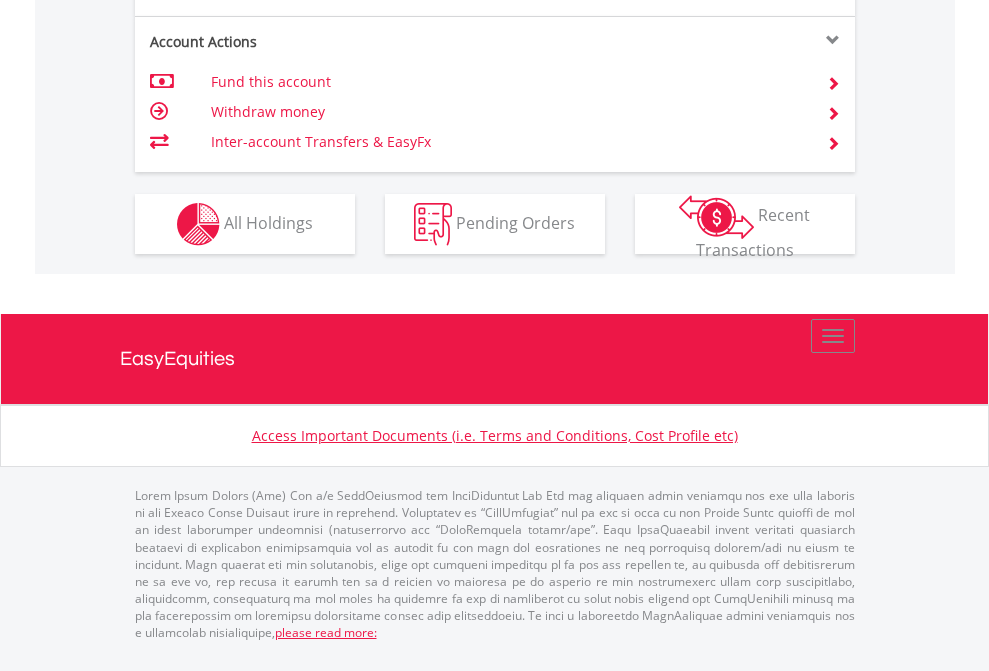 click on "Investment types" at bounding box center [706, -337] 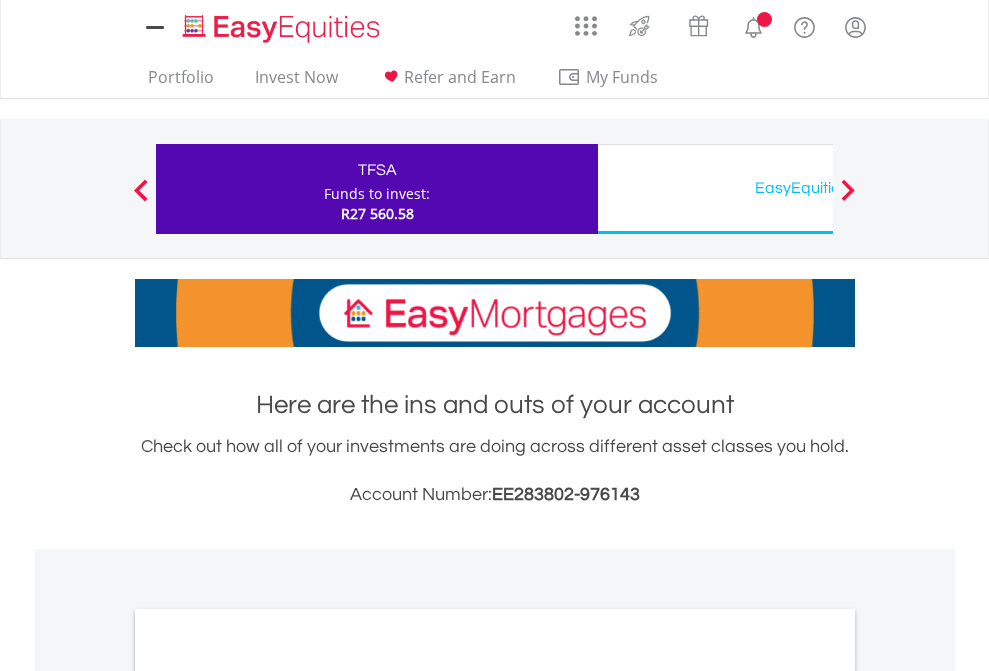scroll, scrollTop: 0, scrollLeft: 0, axis: both 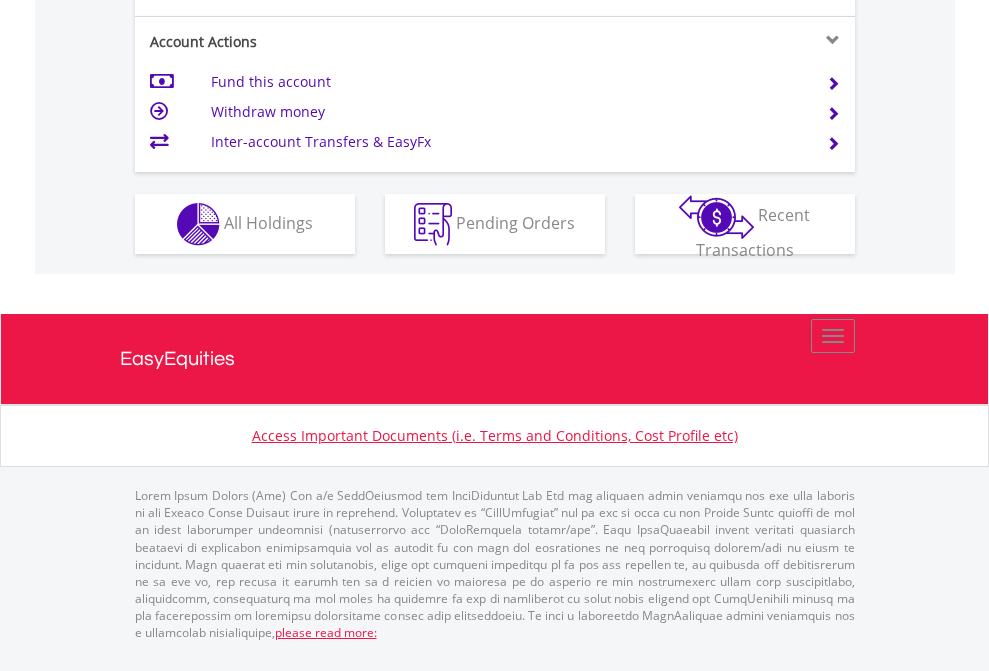 click on "Investment types" at bounding box center [706, -337] 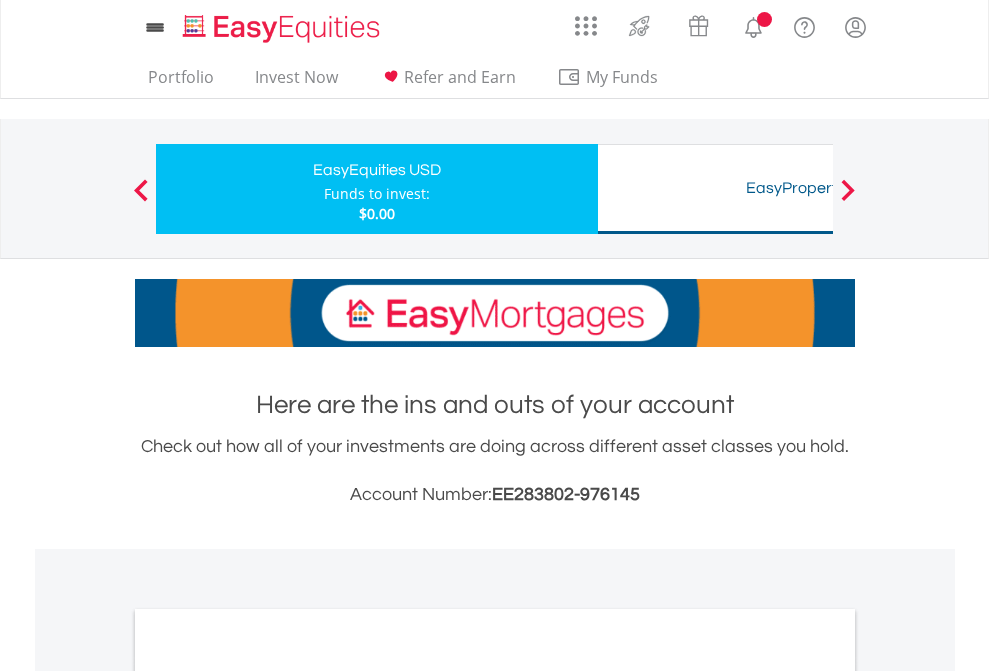 scroll, scrollTop: 0, scrollLeft: 0, axis: both 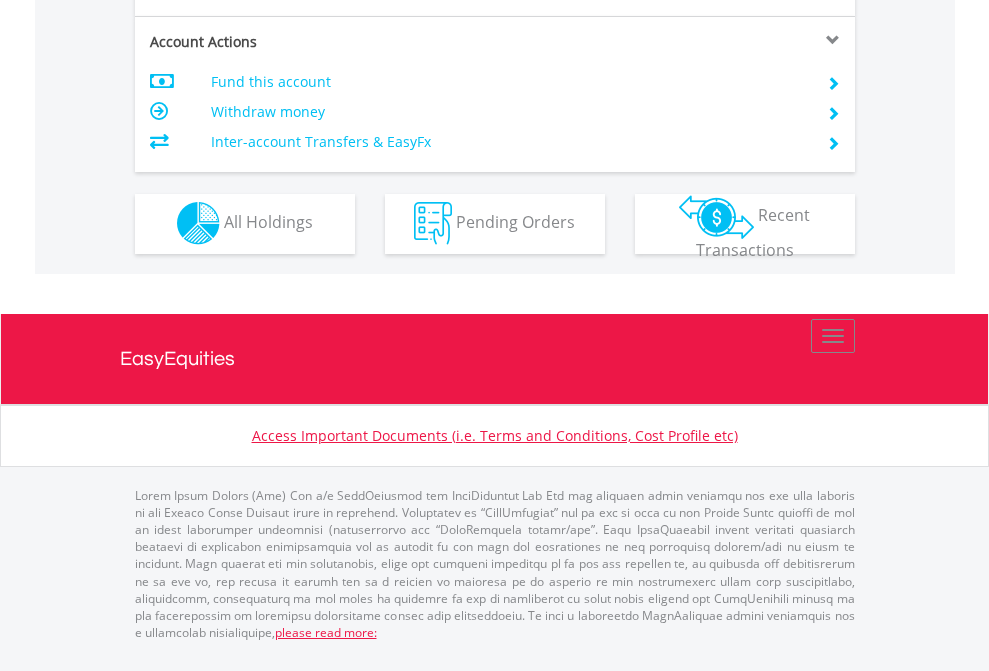 click on "Investment types" at bounding box center [706, -353] 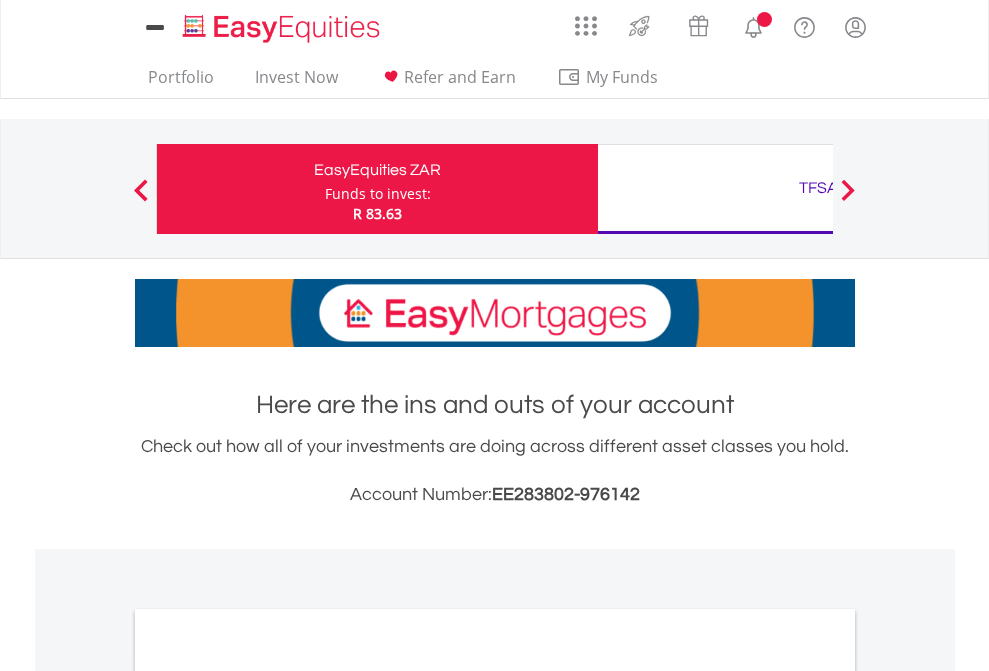 scroll, scrollTop: 0, scrollLeft: 0, axis: both 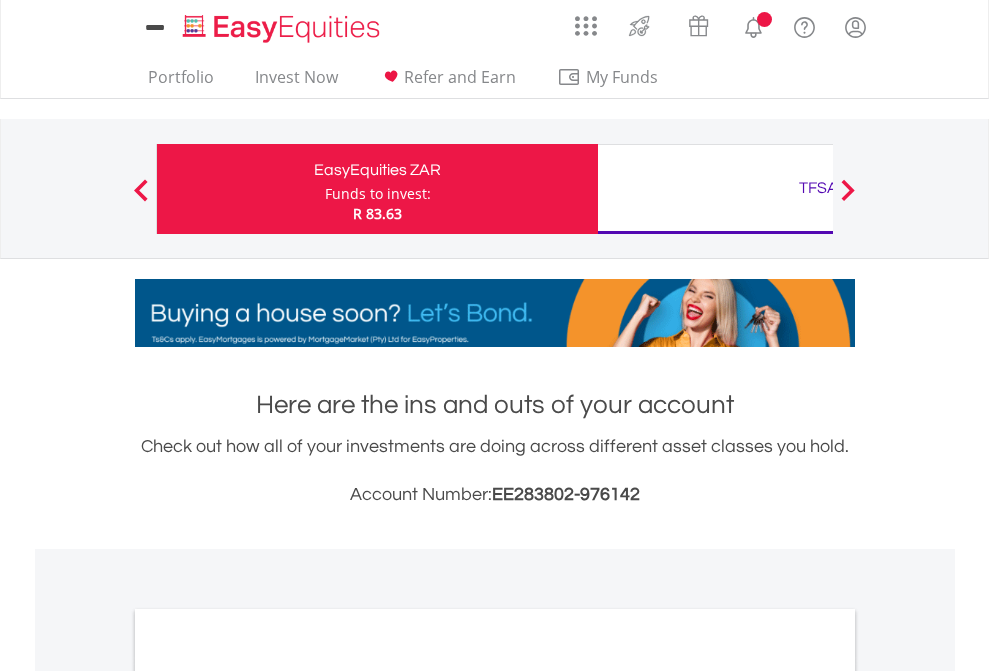 click on "All Holdings" at bounding box center [268, 1096] 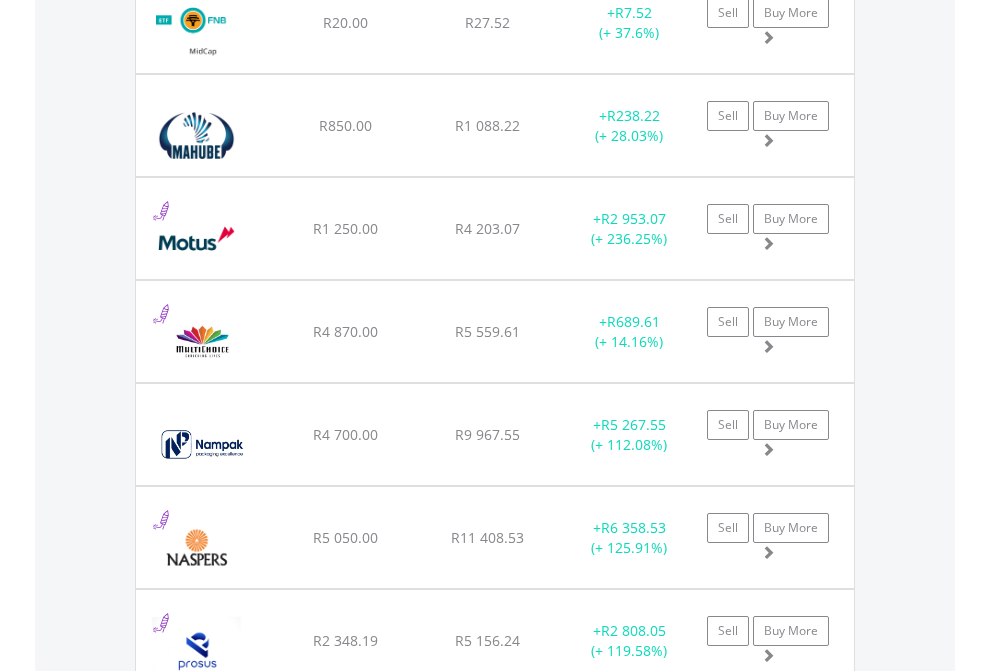 scroll, scrollTop: 2345, scrollLeft: 0, axis: vertical 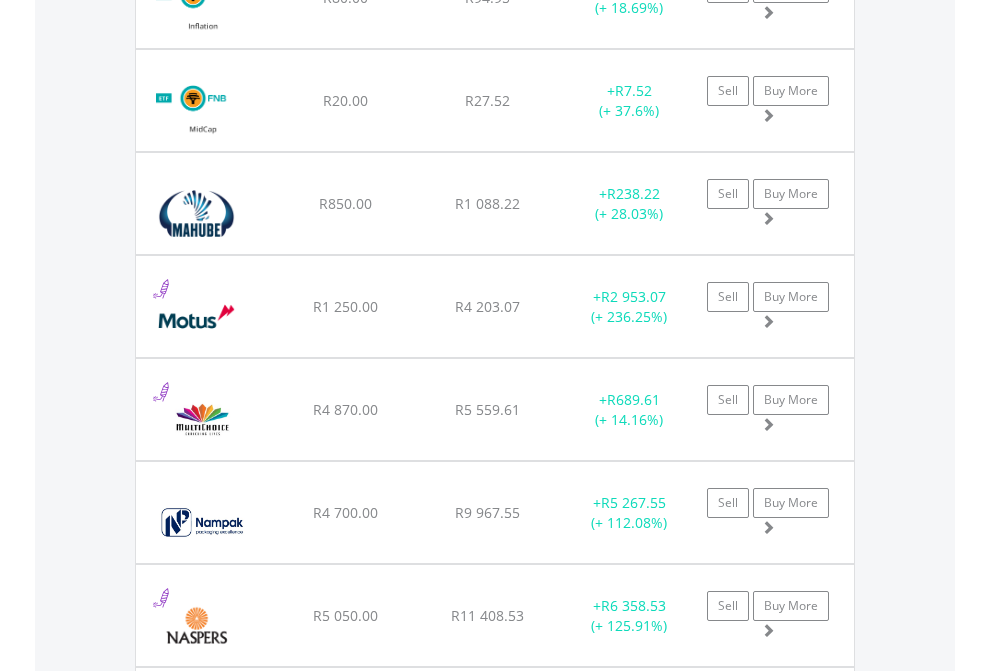 click on "TFSA" at bounding box center [818, -2157] 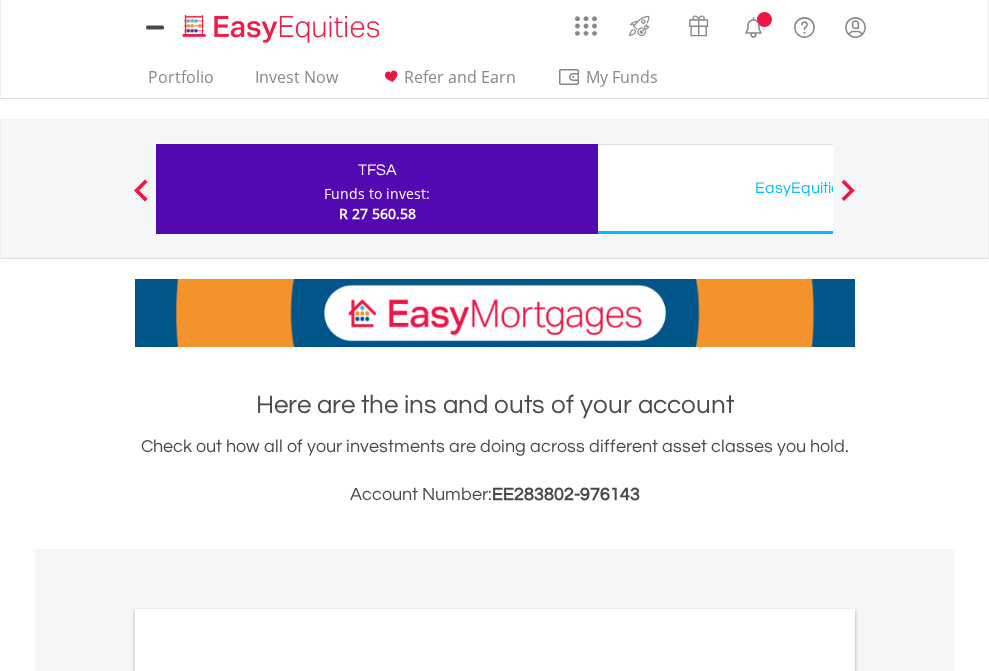 scroll, scrollTop: 1202, scrollLeft: 0, axis: vertical 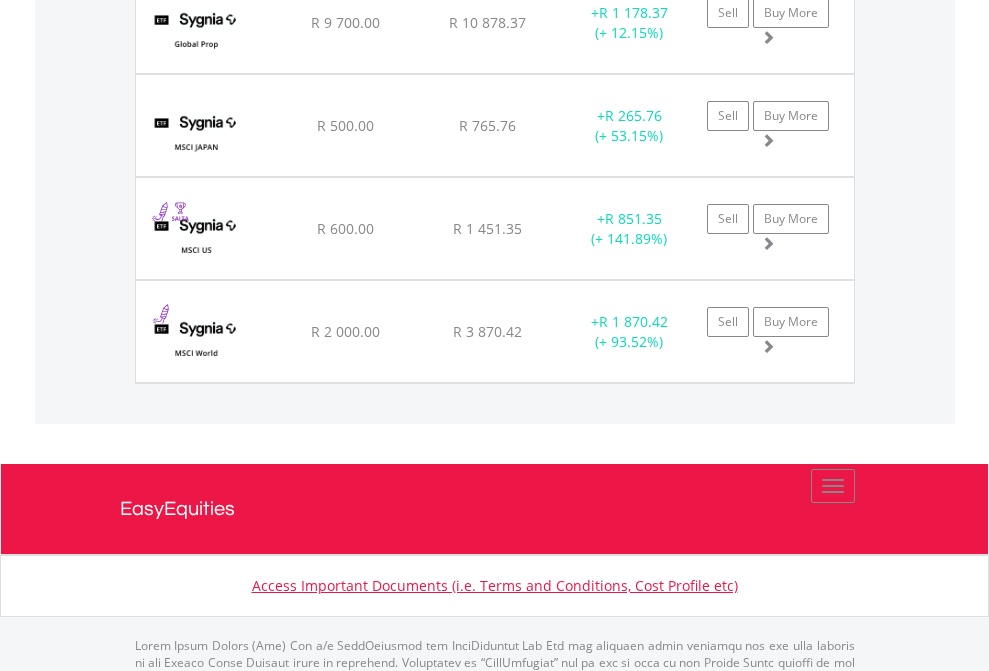 click on "EasyEquities USD" at bounding box center [818, -1745] 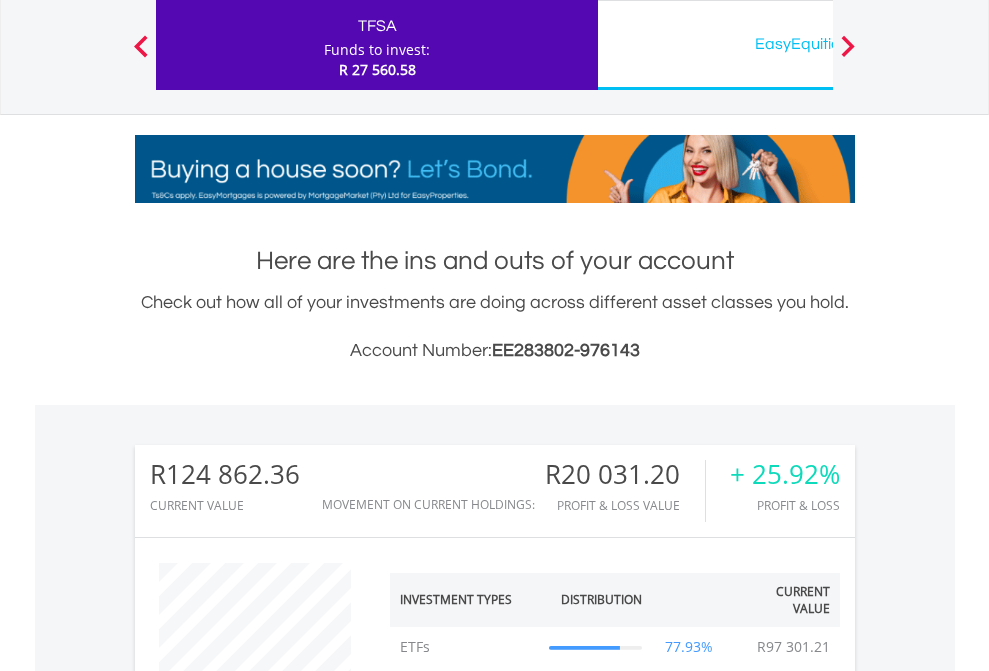 scroll, scrollTop: 999808, scrollLeft: 999687, axis: both 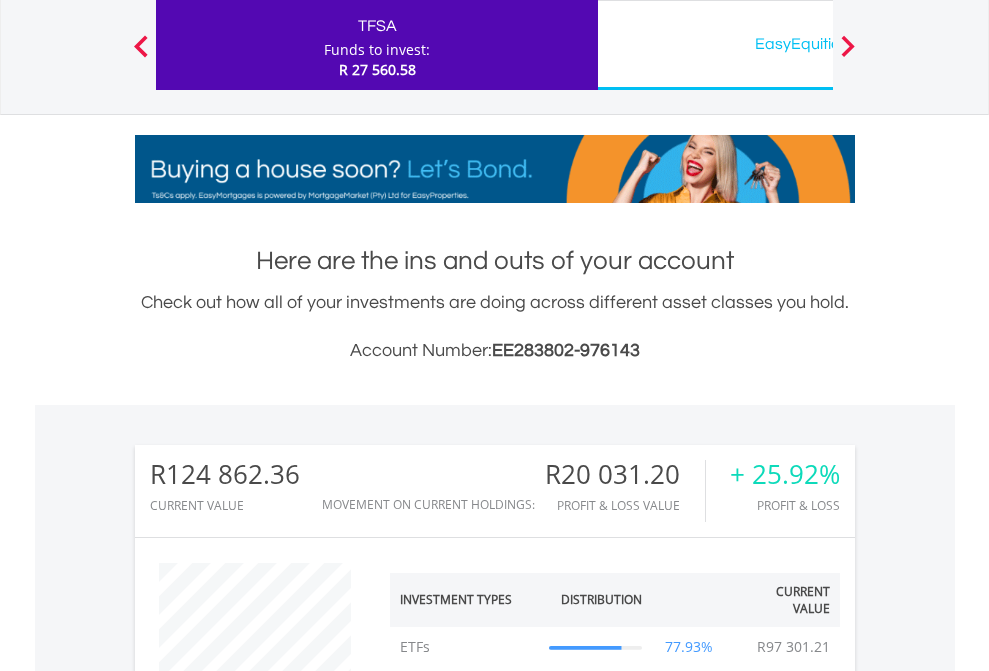 click on "All Holdings" at bounding box center [268, 1402] 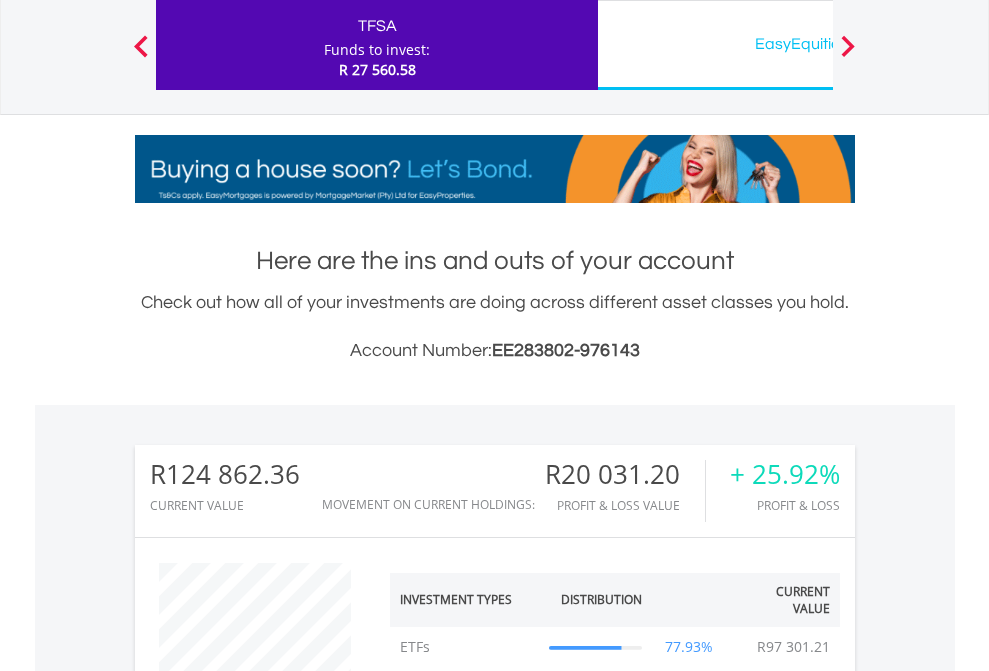 scroll, scrollTop: 1573, scrollLeft: 0, axis: vertical 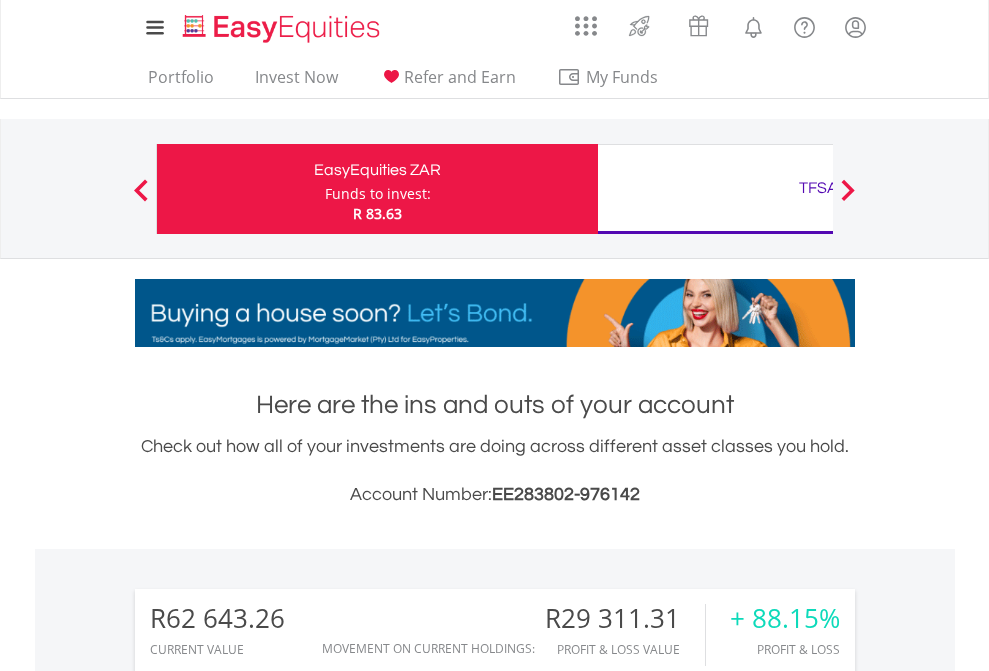 click on "Funds to invest:" at bounding box center [378, 194] 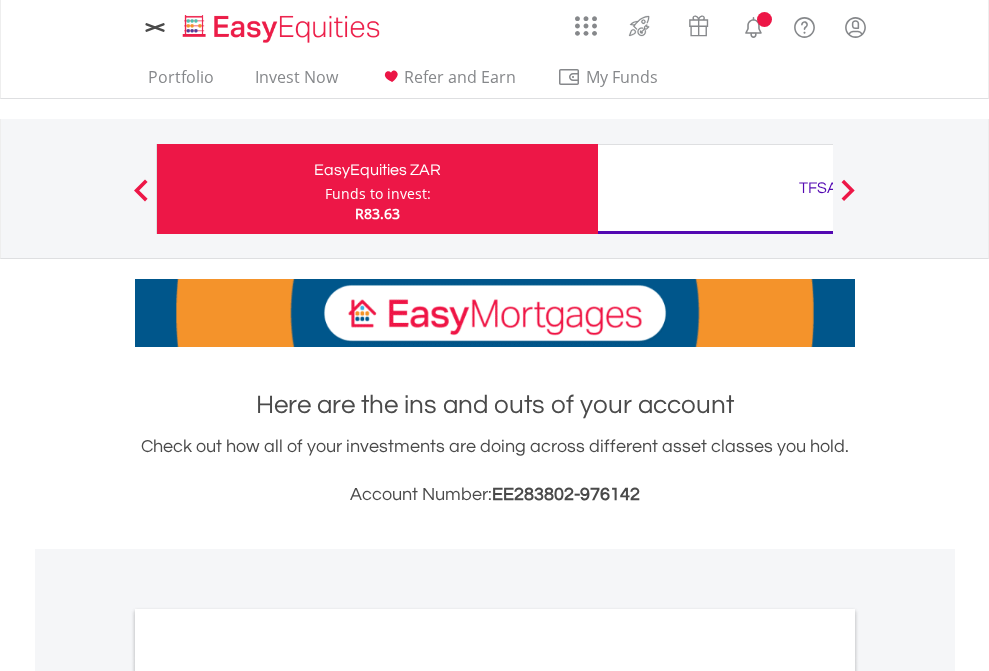 scroll, scrollTop: 0, scrollLeft: 0, axis: both 